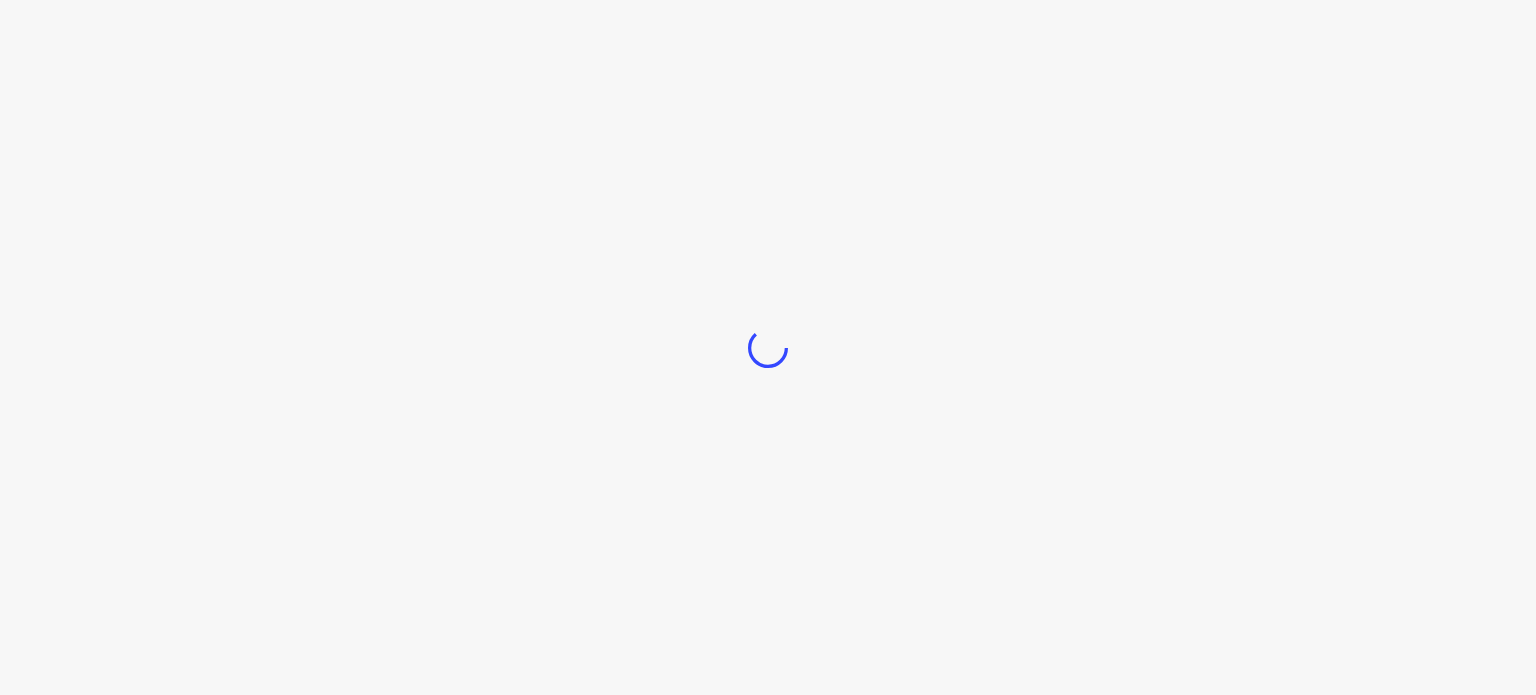 scroll, scrollTop: 0, scrollLeft: 0, axis: both 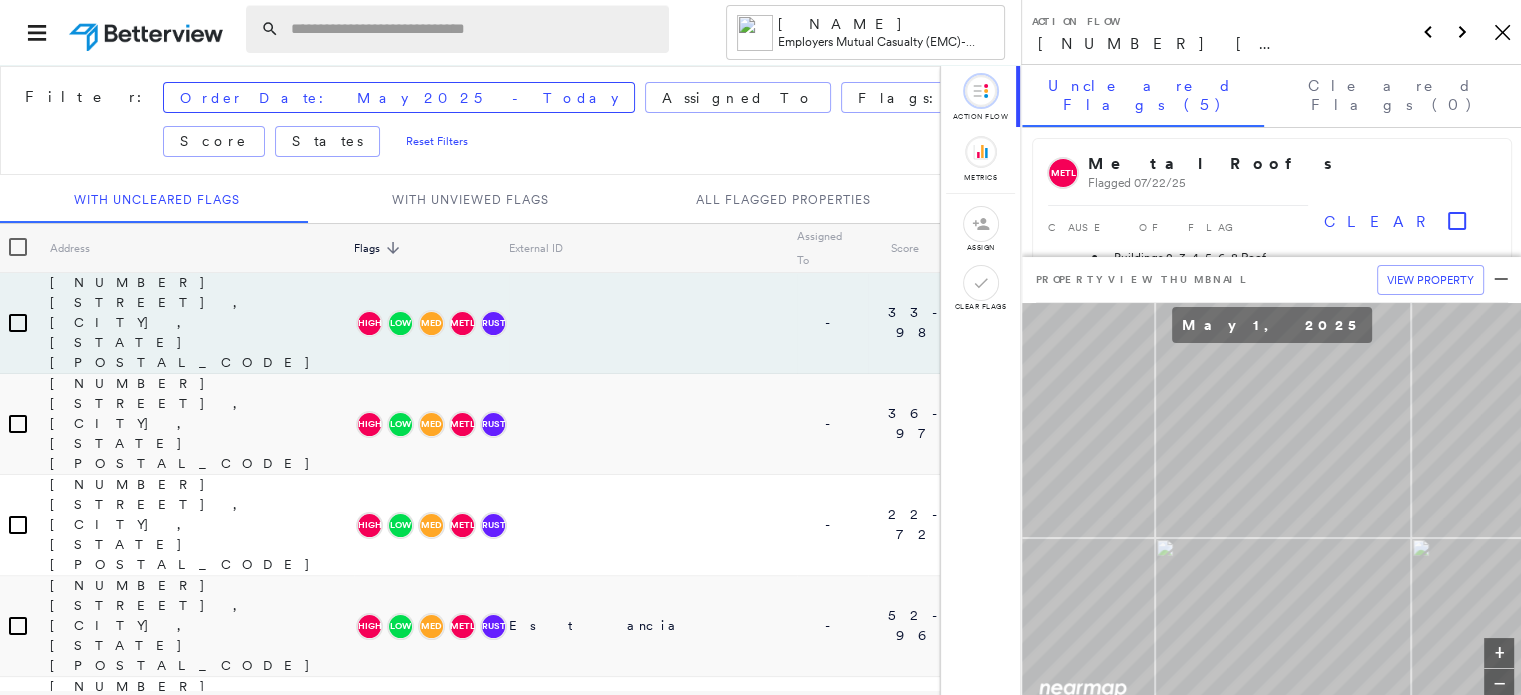 click at bounding box center [474, 29] 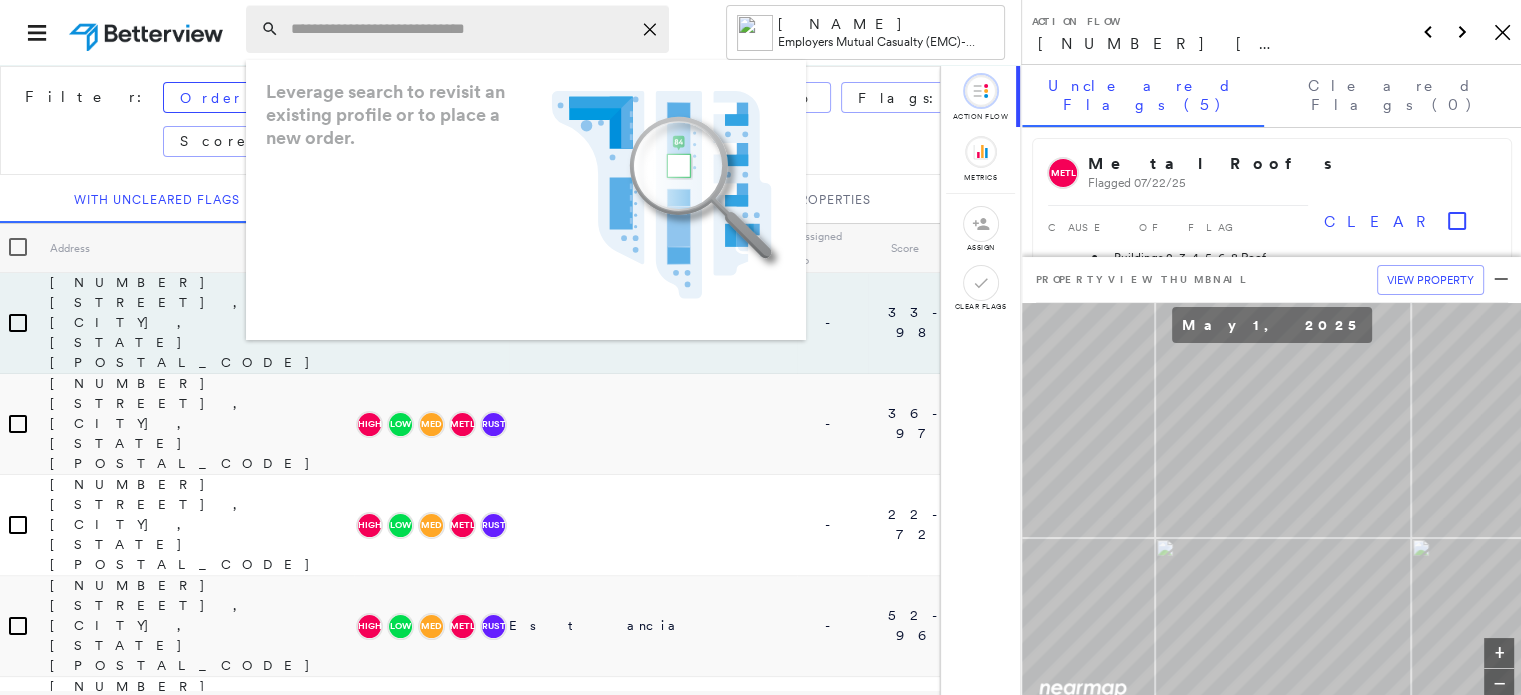 paste on "**********" 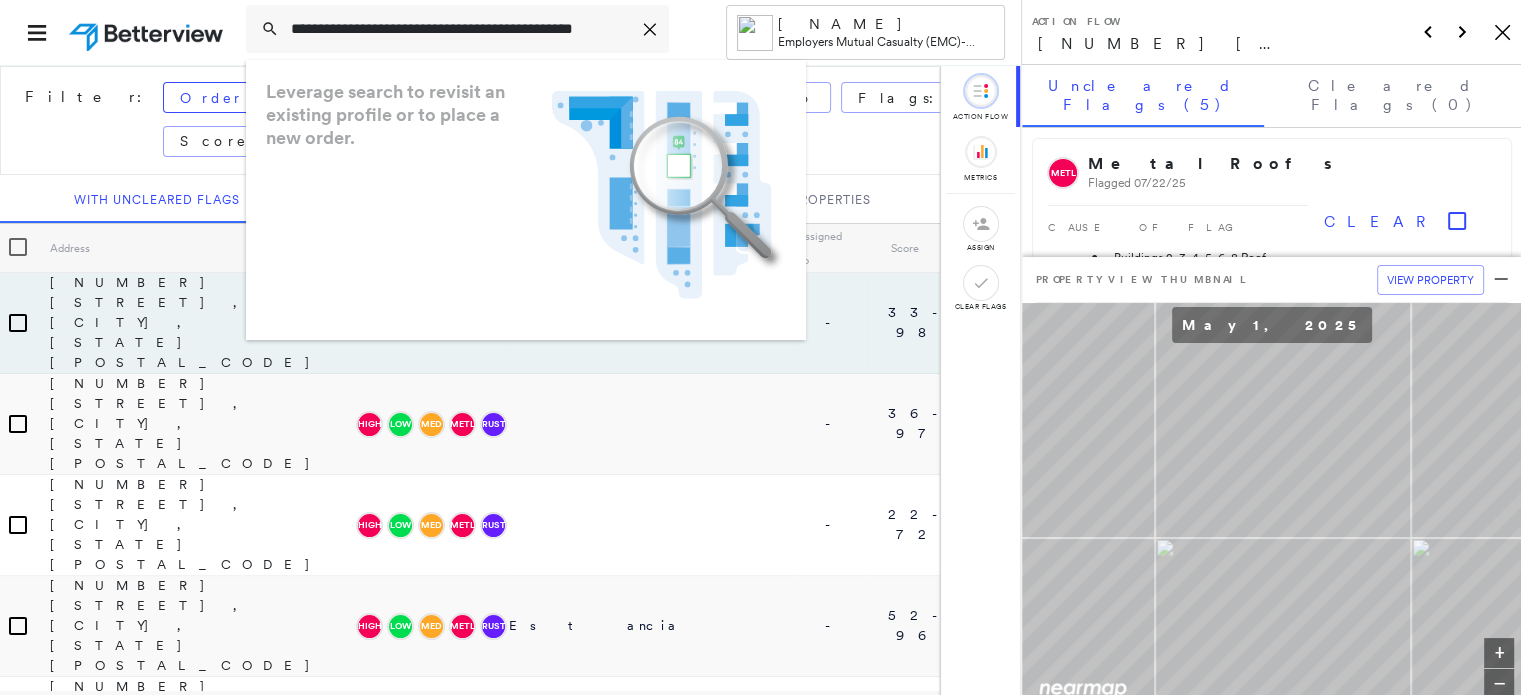scroll, scrollTop: 0, scrollLeft: 68, axis: horizontal 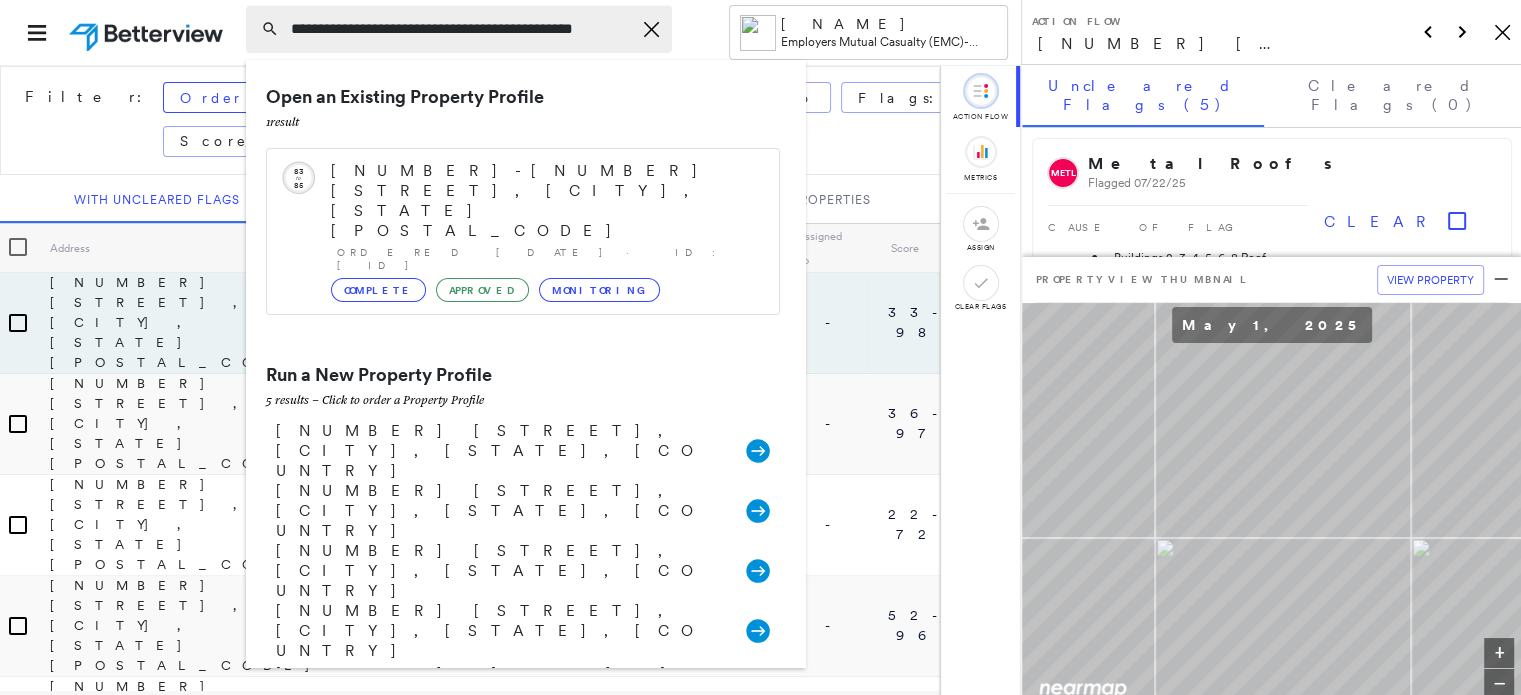 click on "**********" at bounding box center [461, 29] 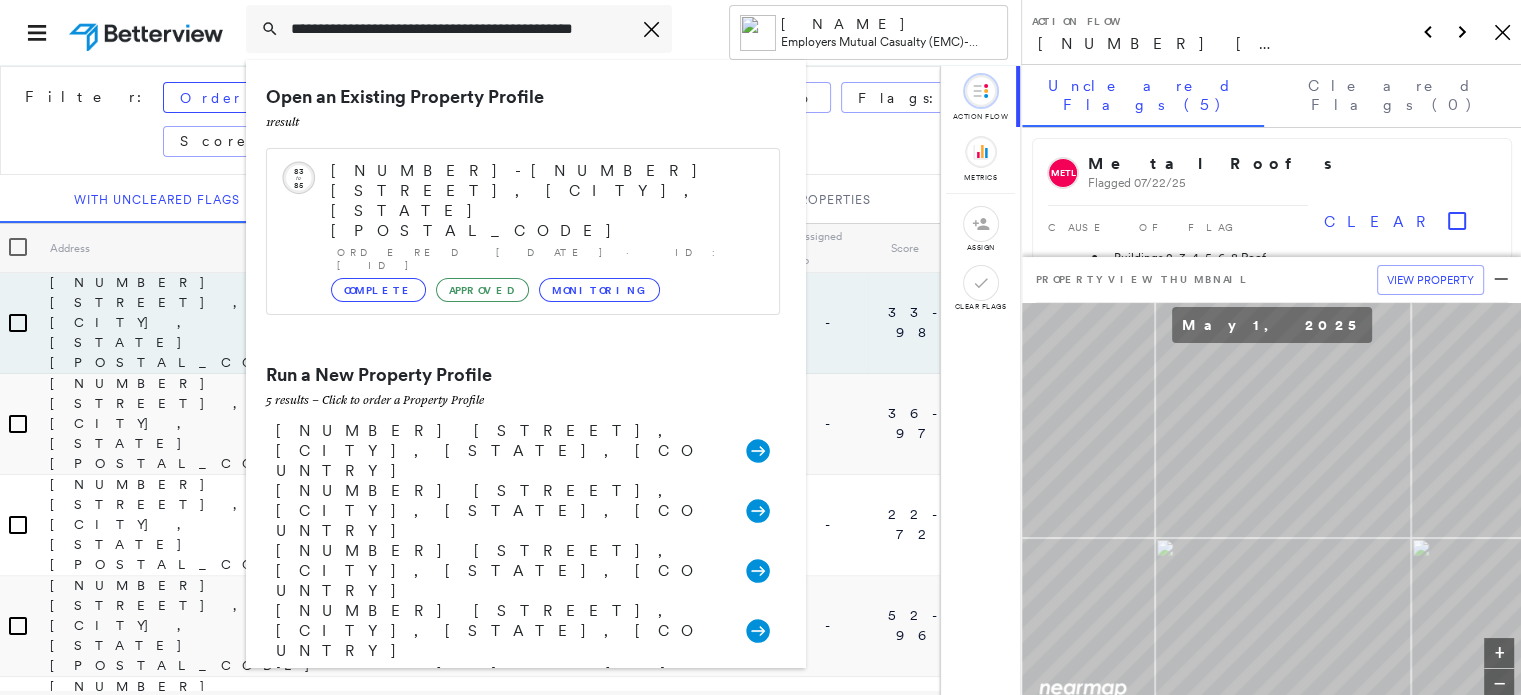 type on "**********" 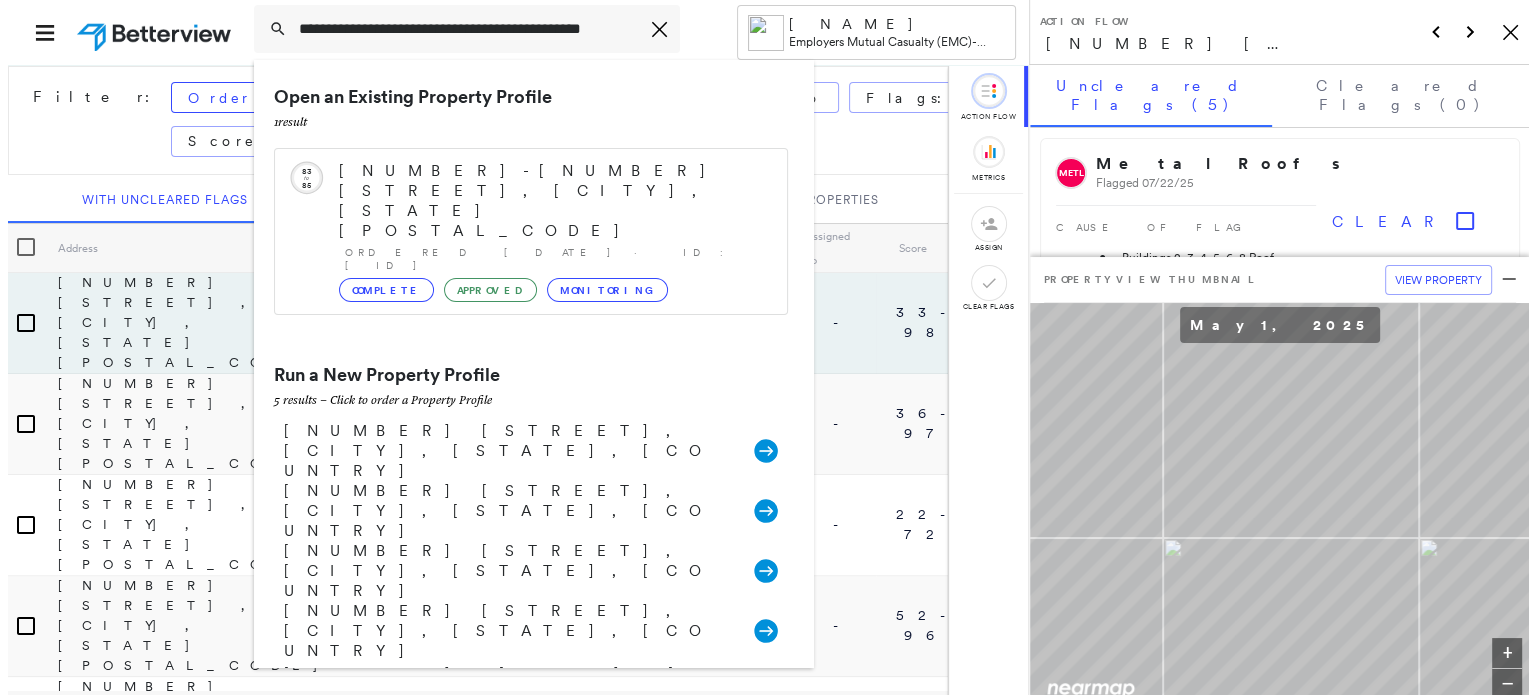scroll, scrollTop: 0, scrollLeft: 0, axis: both 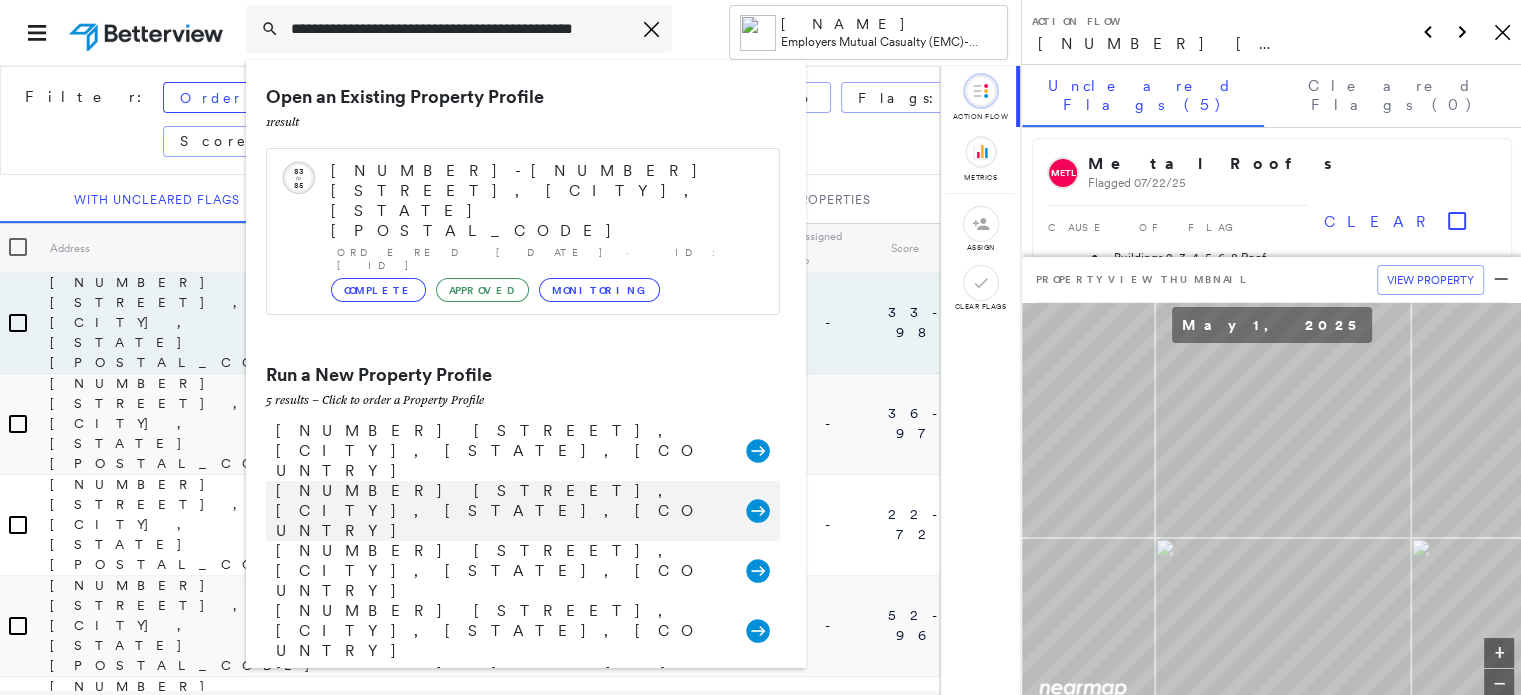 click 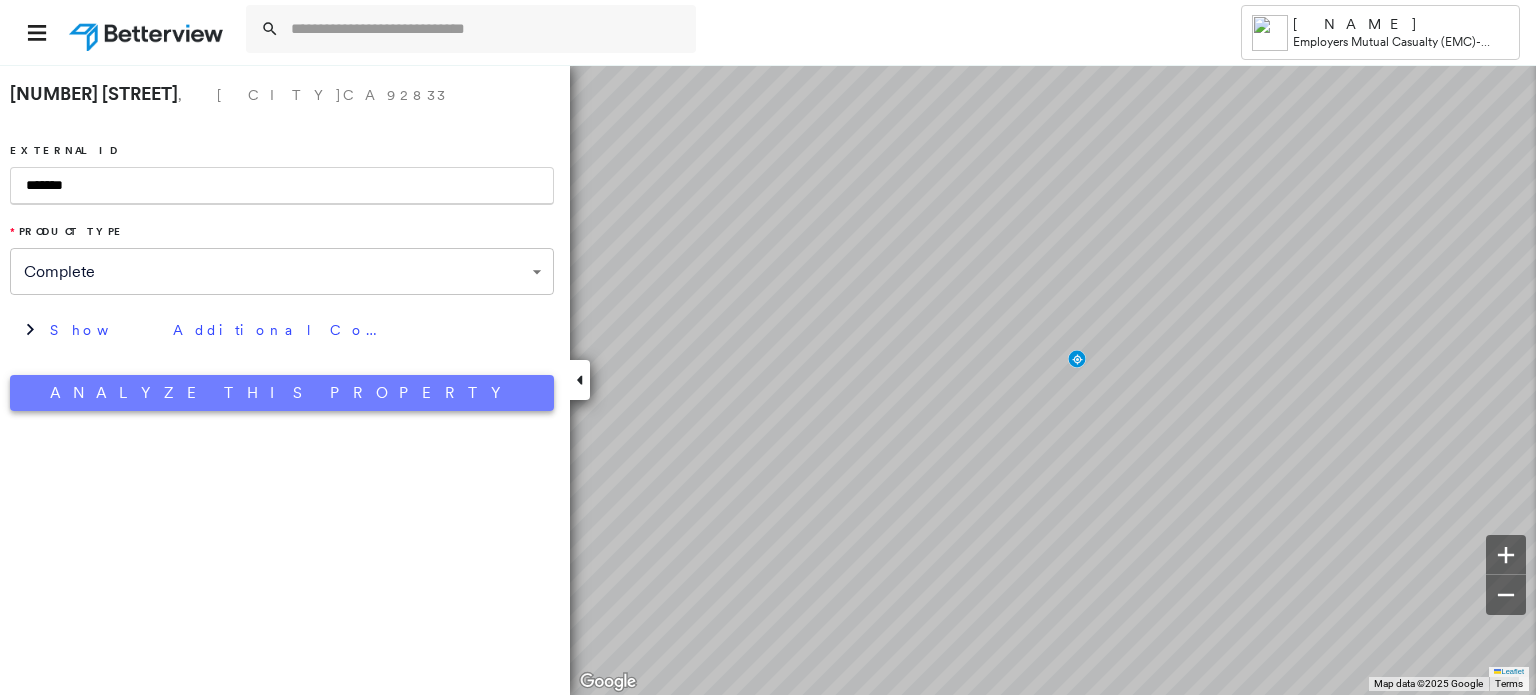 type on "*******" 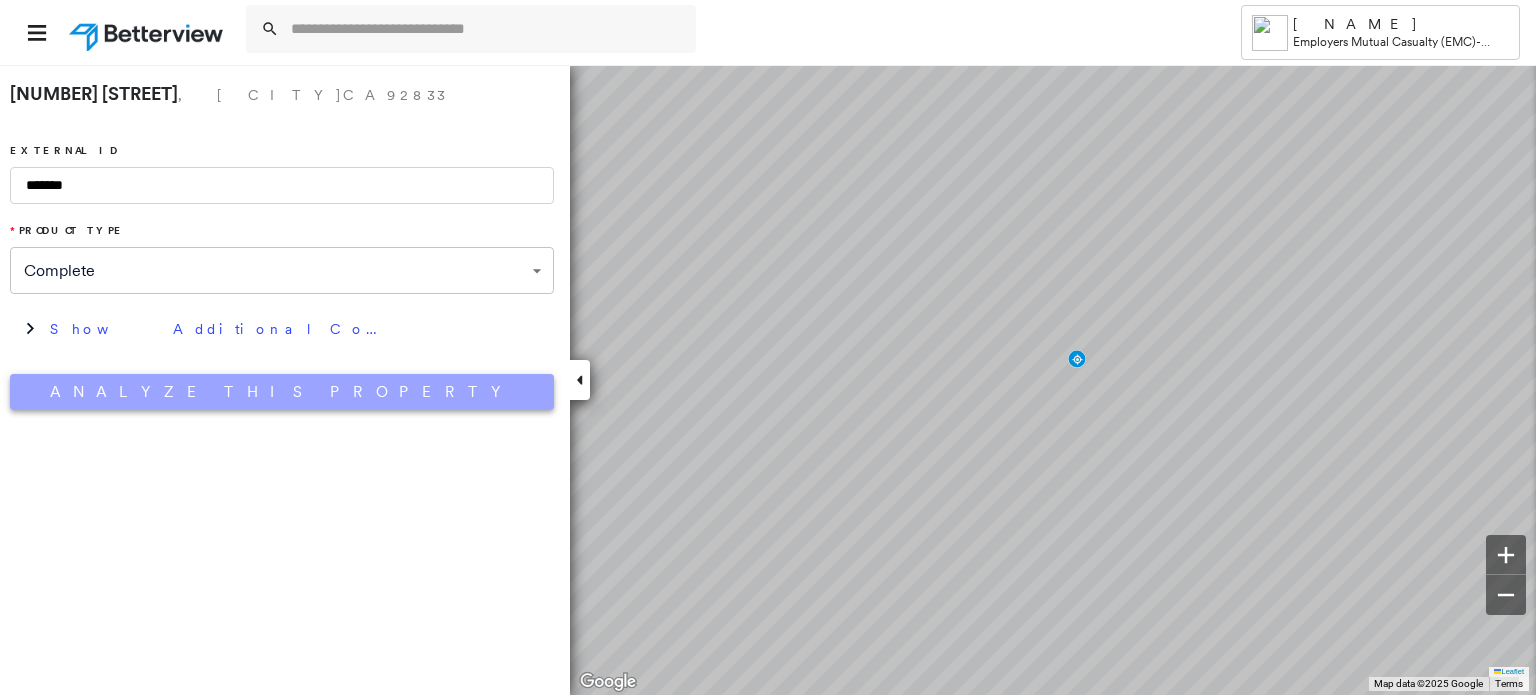 click on "Analyze This Property" at bounding box center [282, 392] 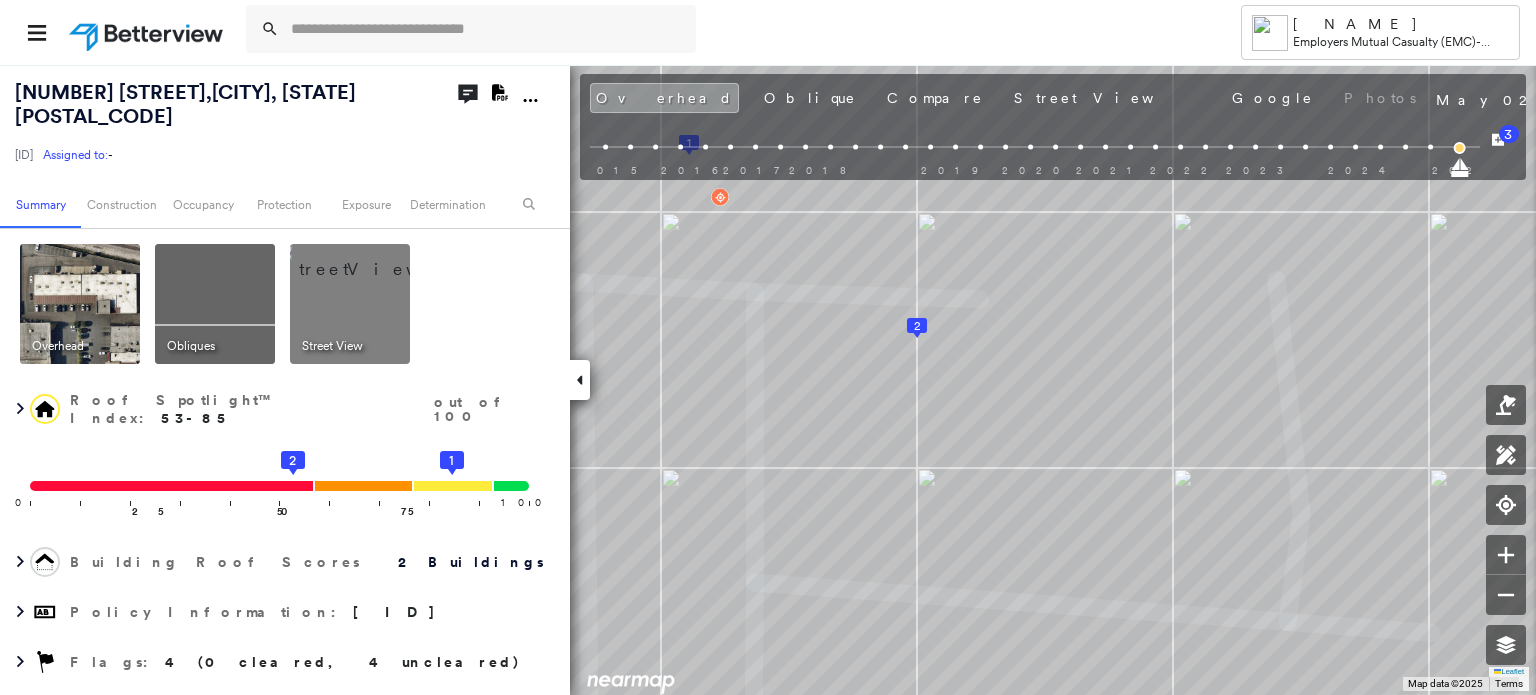 click on "Download PDF Report" 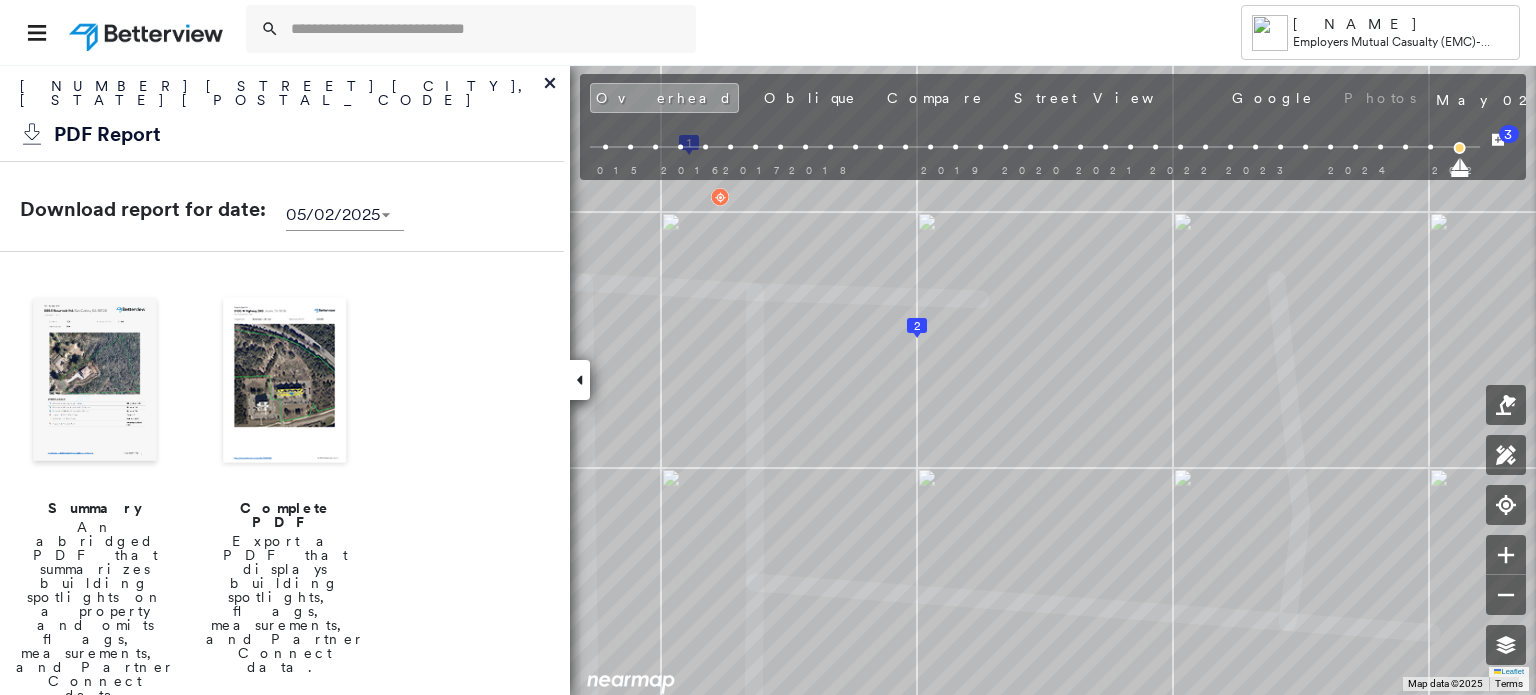 click at bounding box center [95, 382] 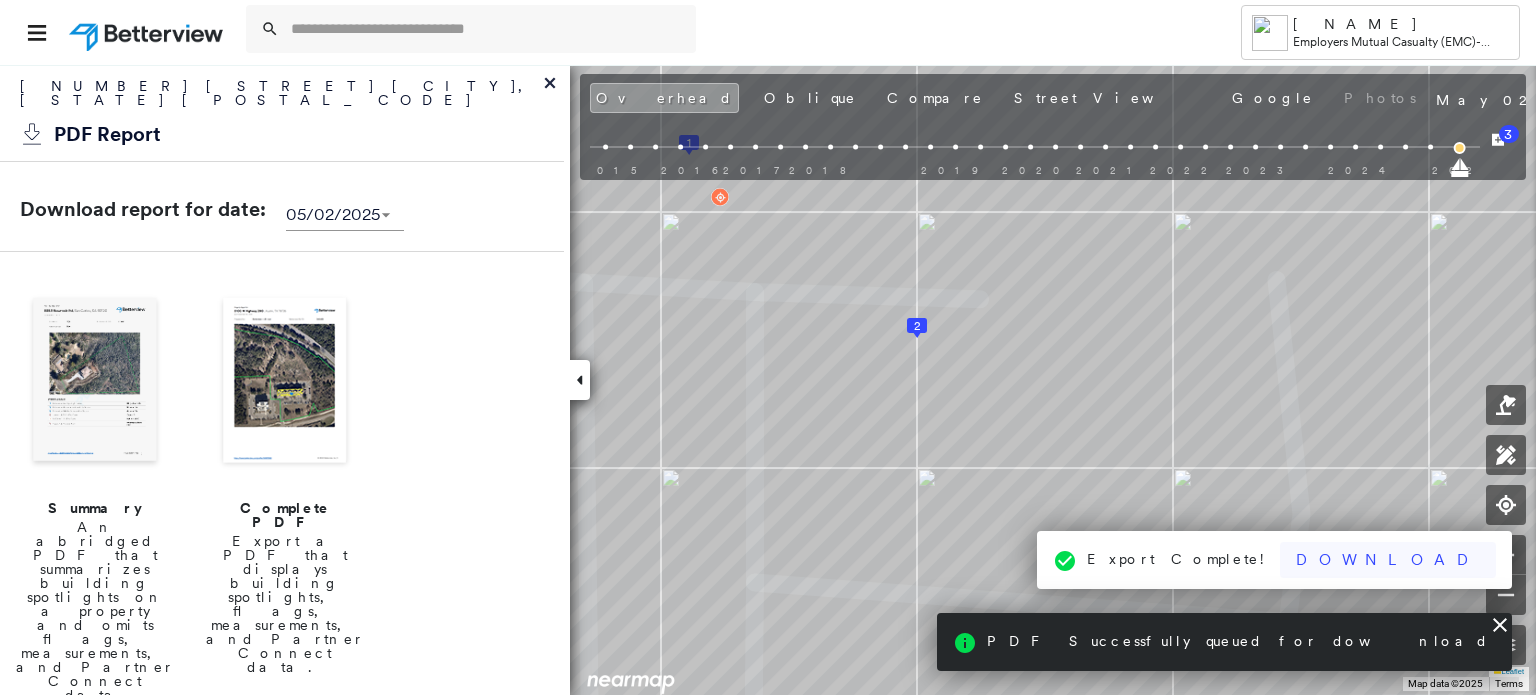 click on "Download" at bounding box center (1388, 560) 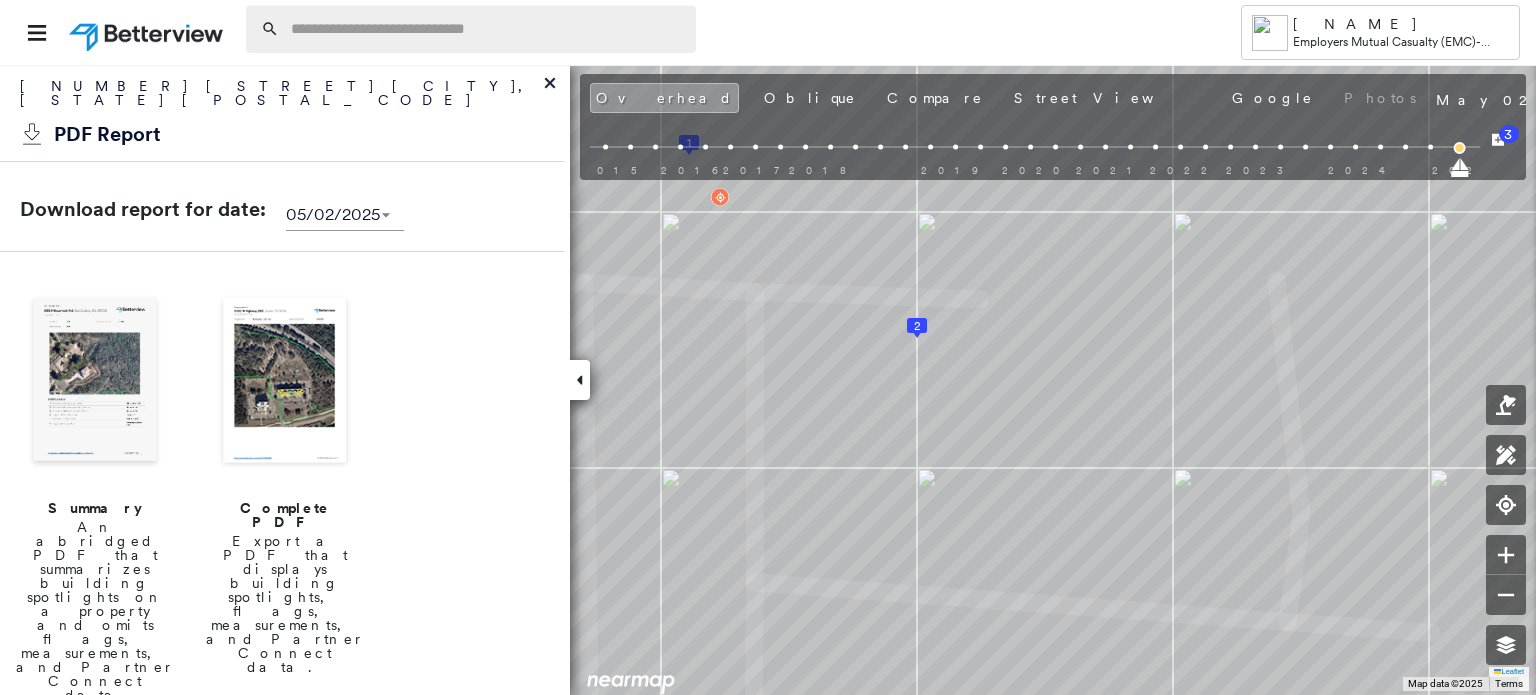 click at bounding box center [487, 29] 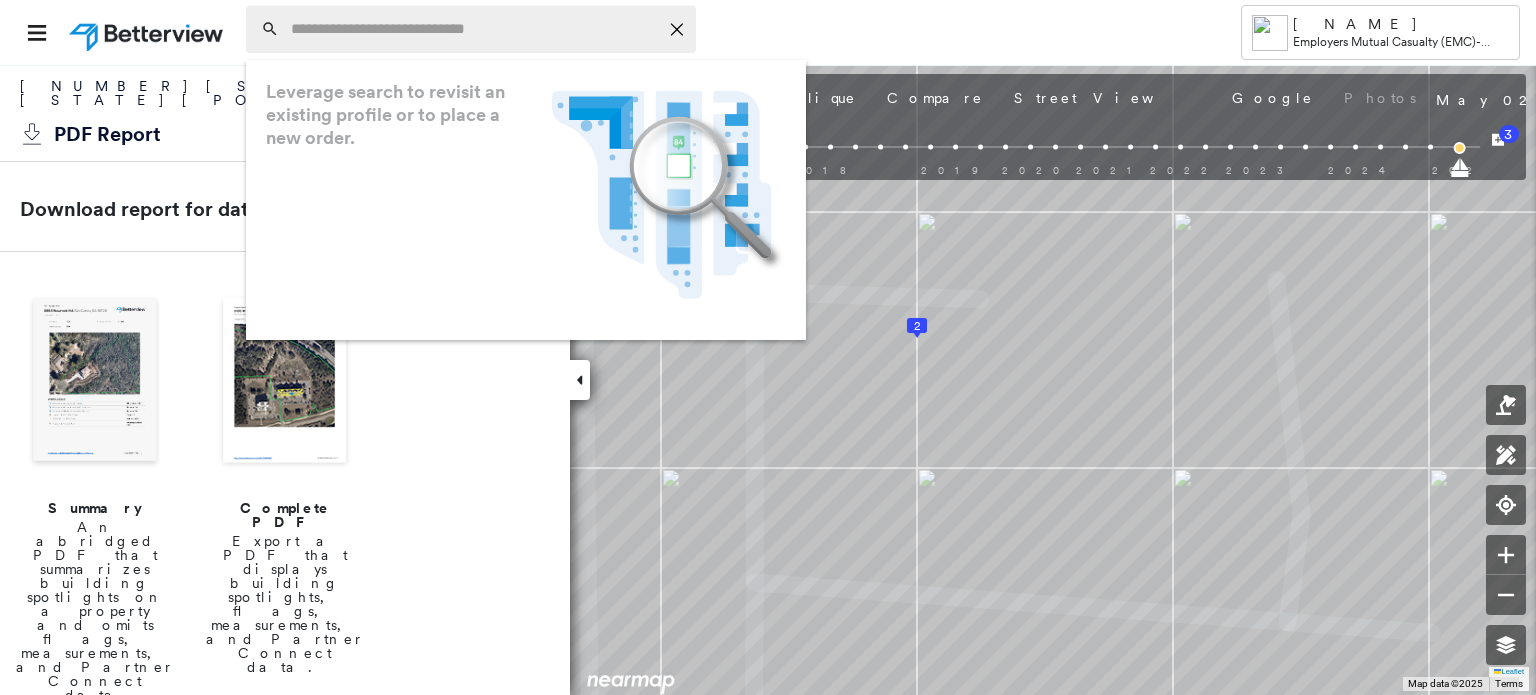 paste on "**********" 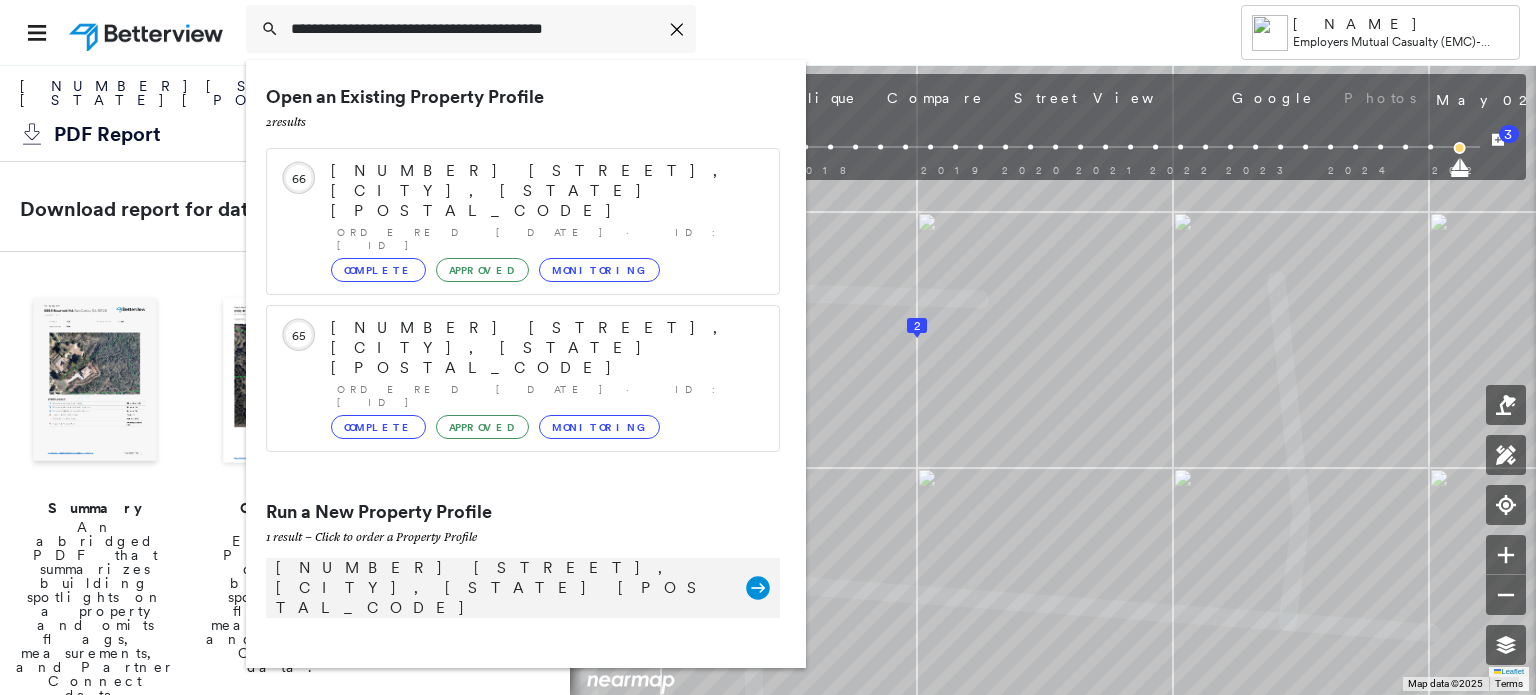 type on "**********" 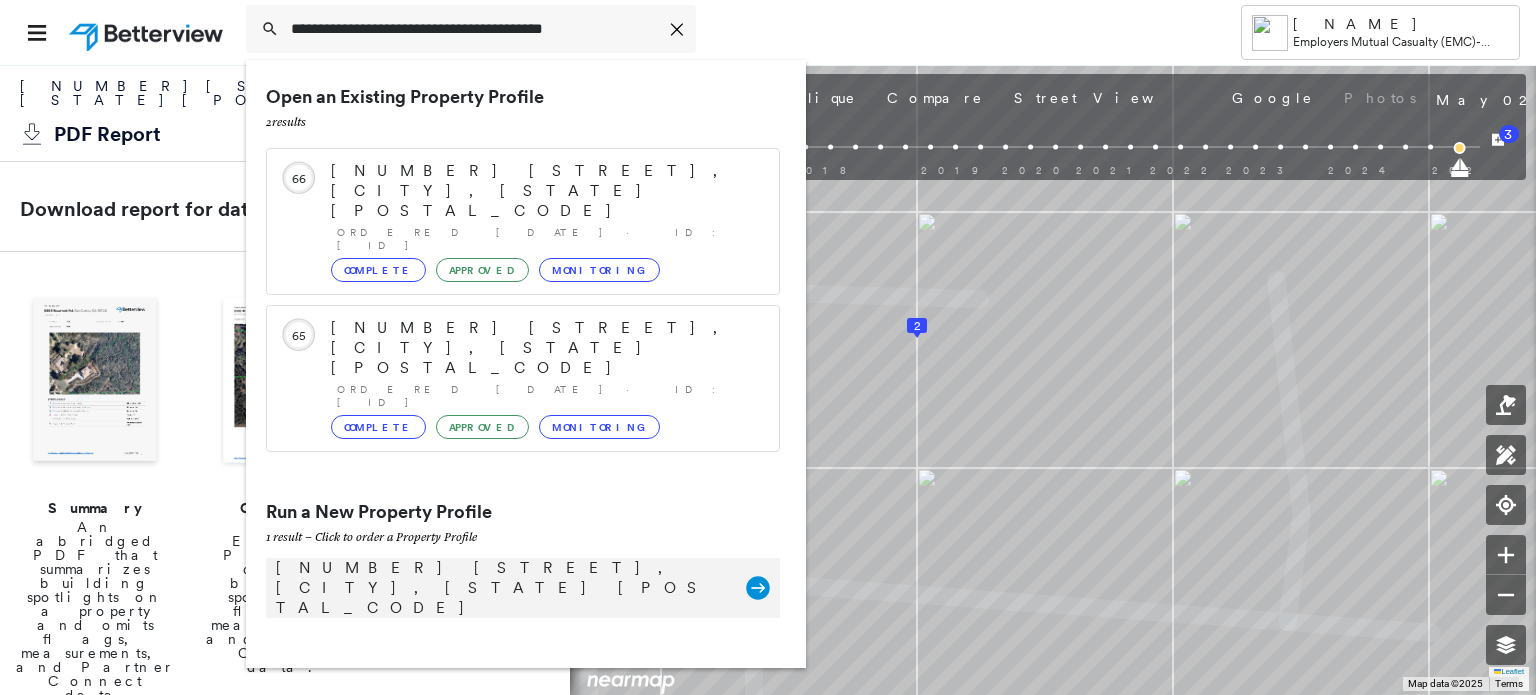 click 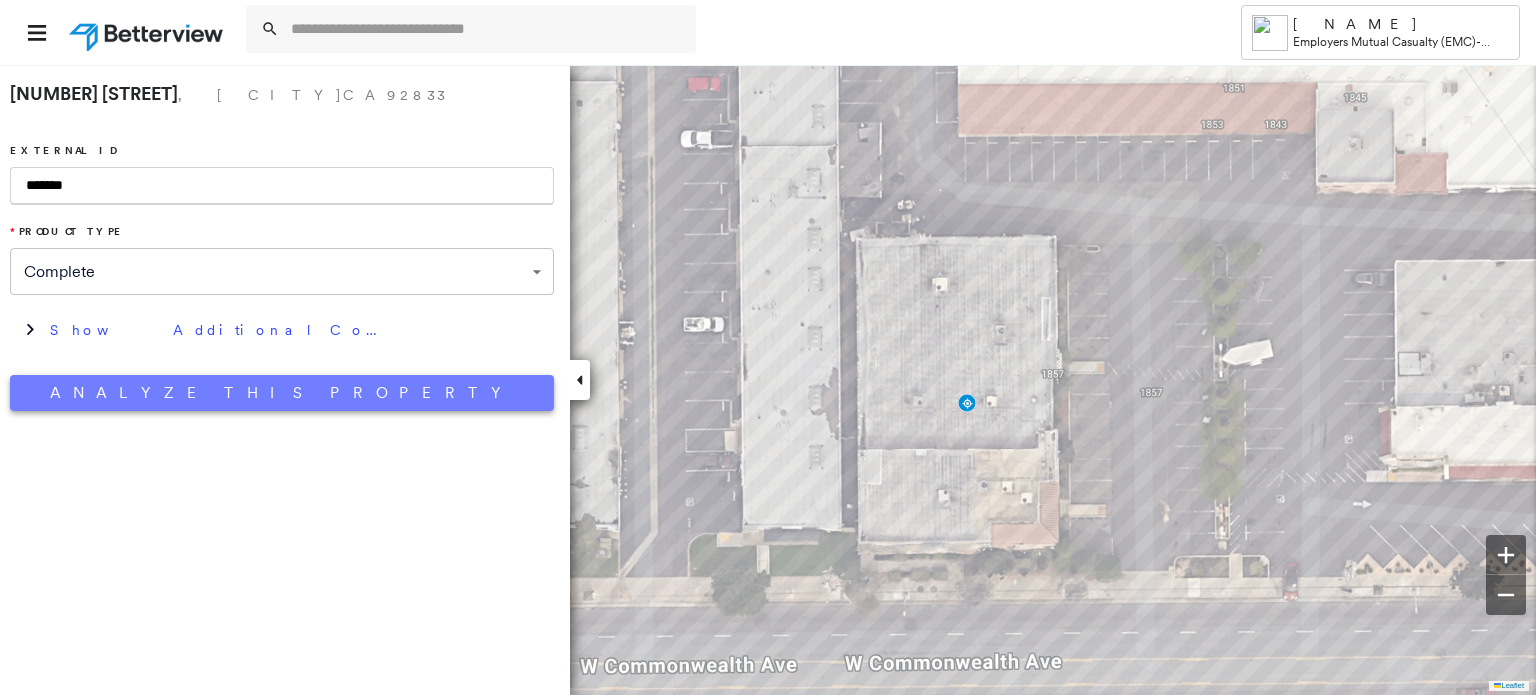 type on "*******" 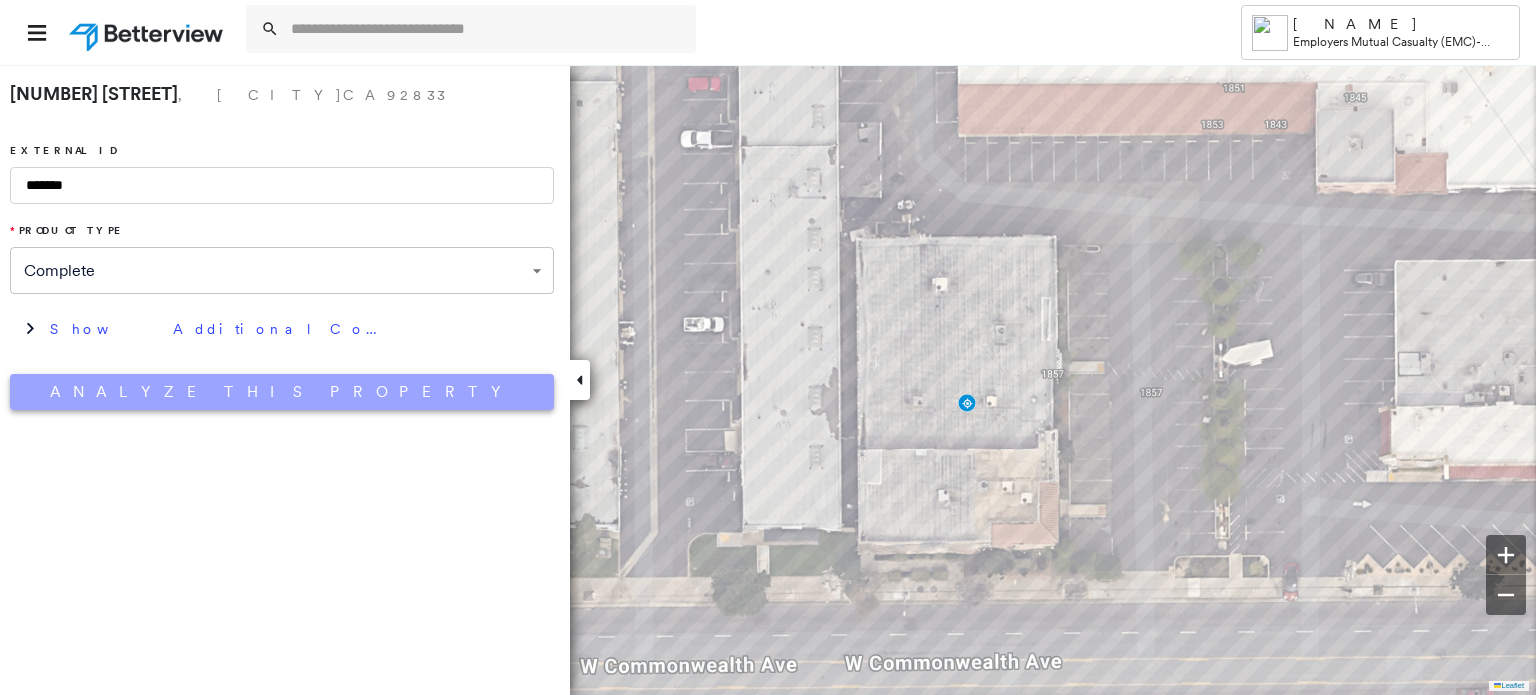 click on "Analyze This Property" at bounding box center [282, 392] 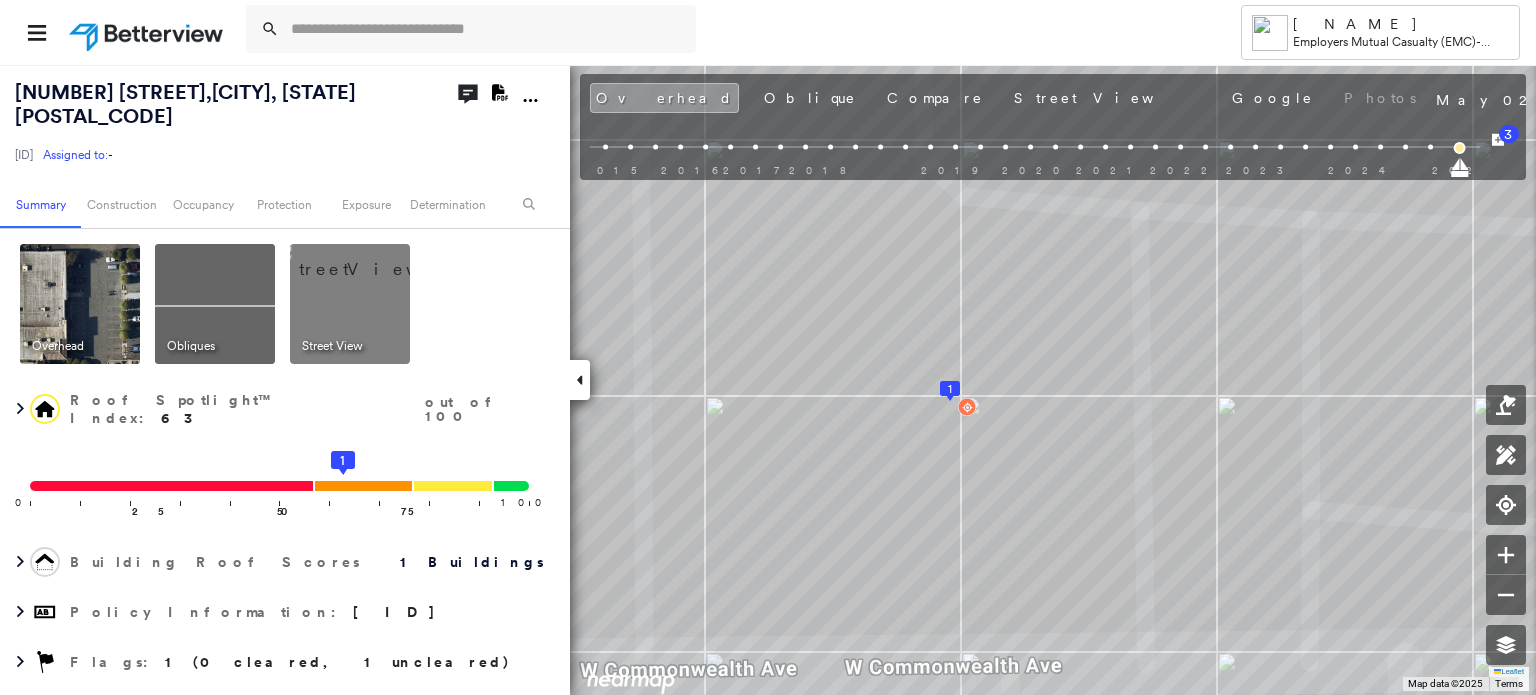 click 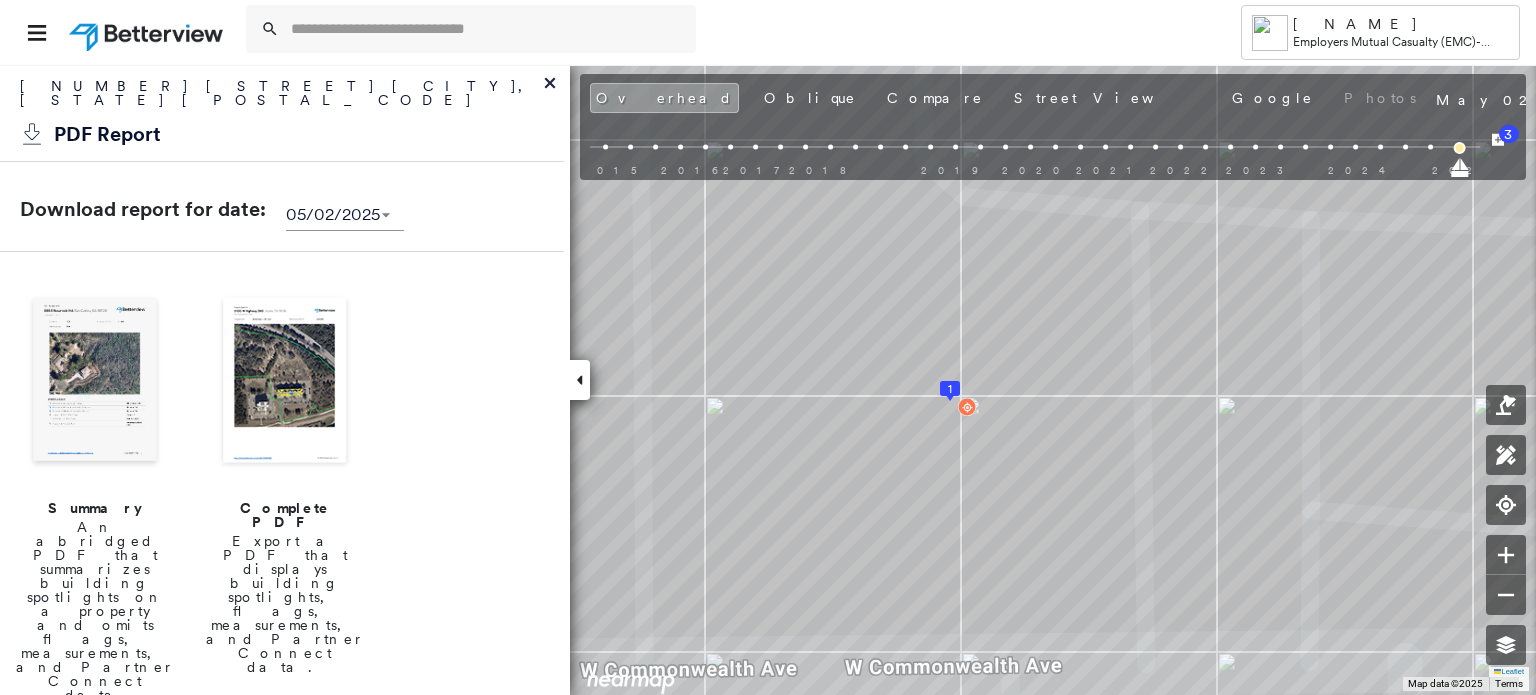 click at bounding box center (95, 382) 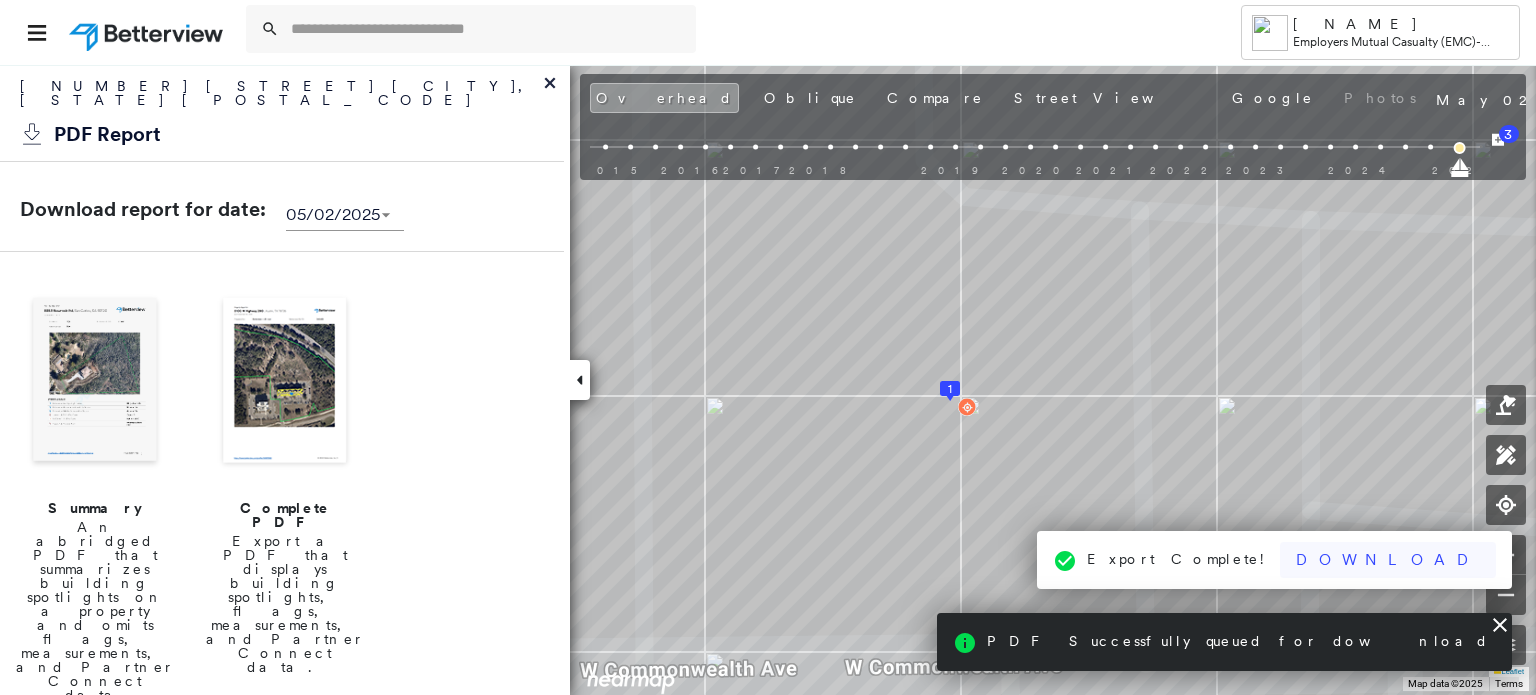 click on "Download" at bounding box center (1388, 560) 